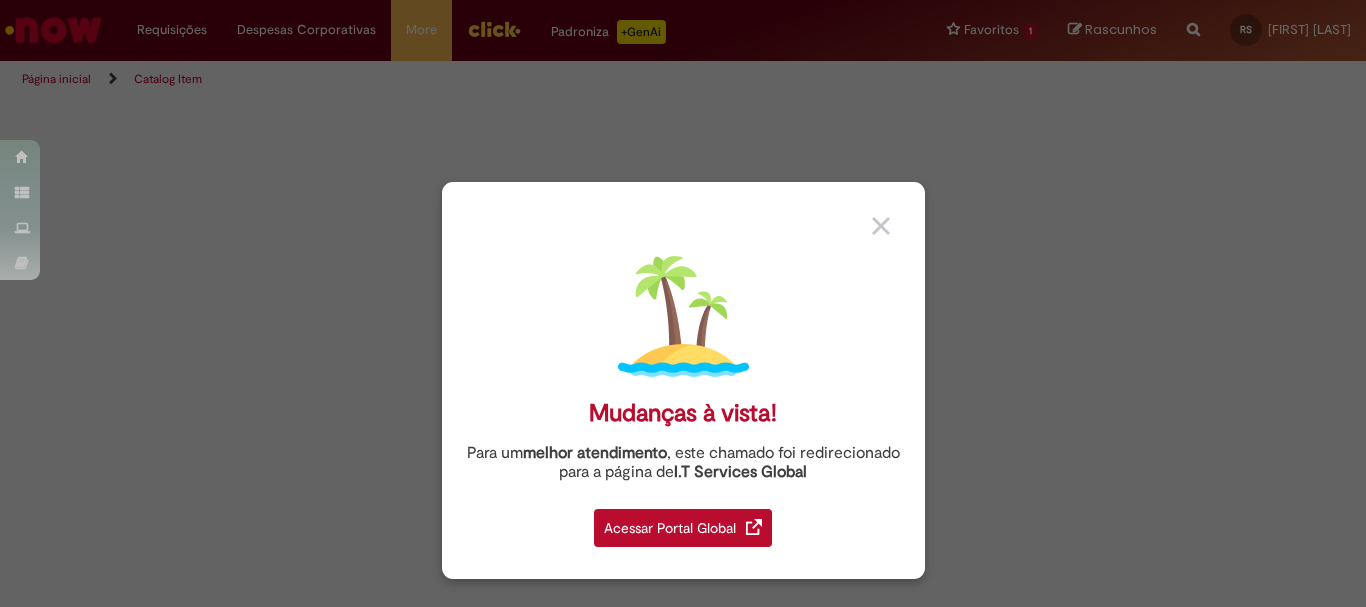 scroll, scrollTop: 0, scrollLeft: 0, axis: both 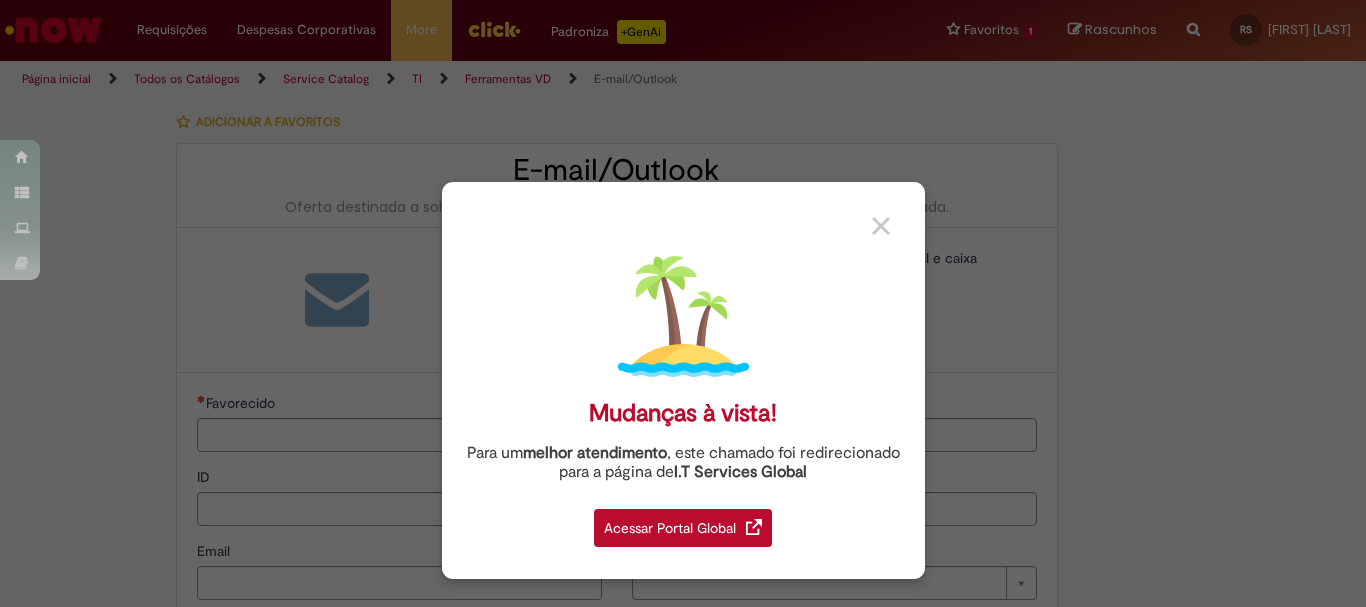 type on "********" 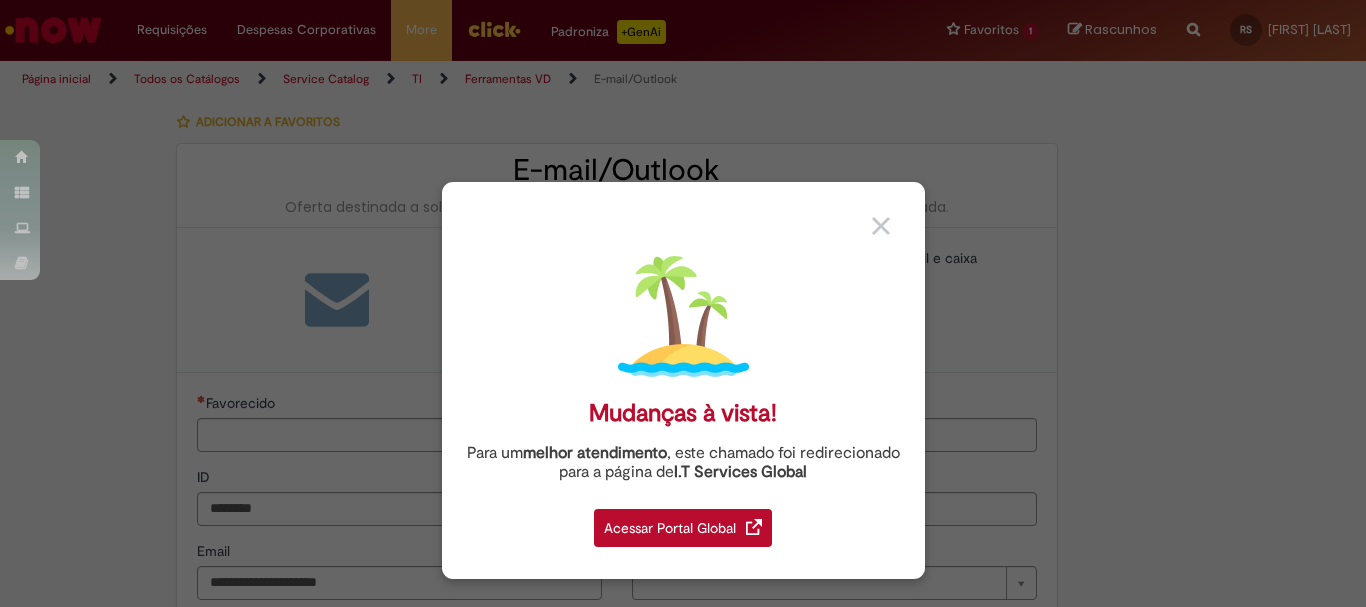 type on "**********" 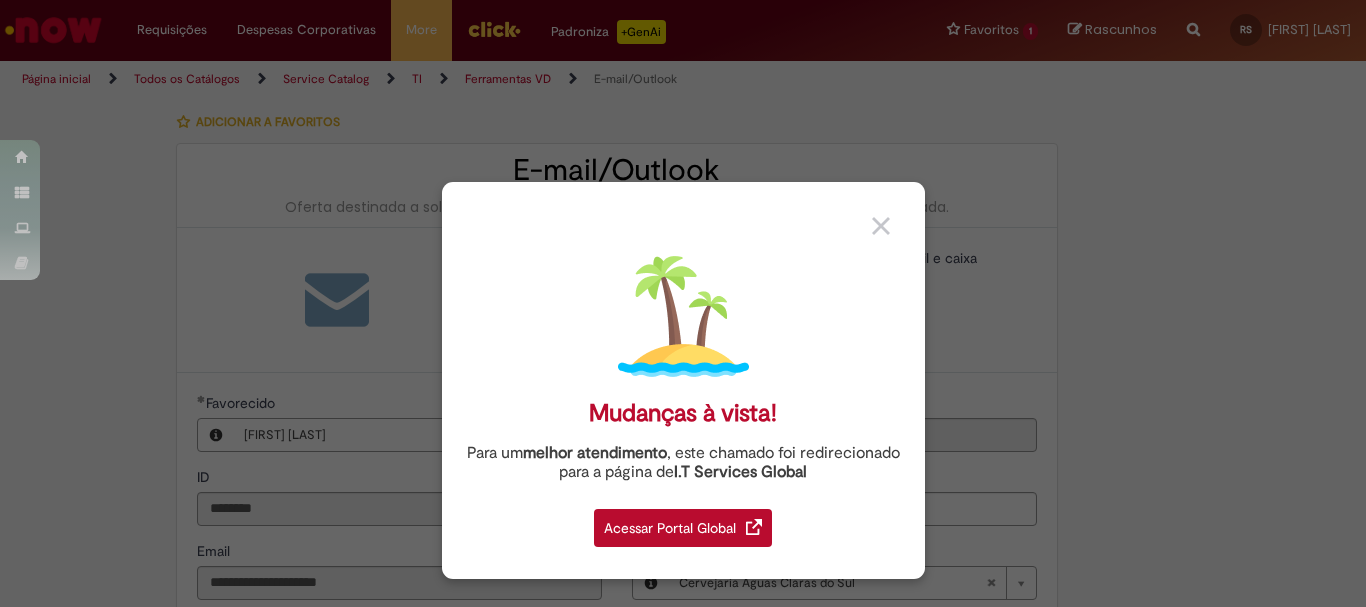 click at bounding box center (881, 226) 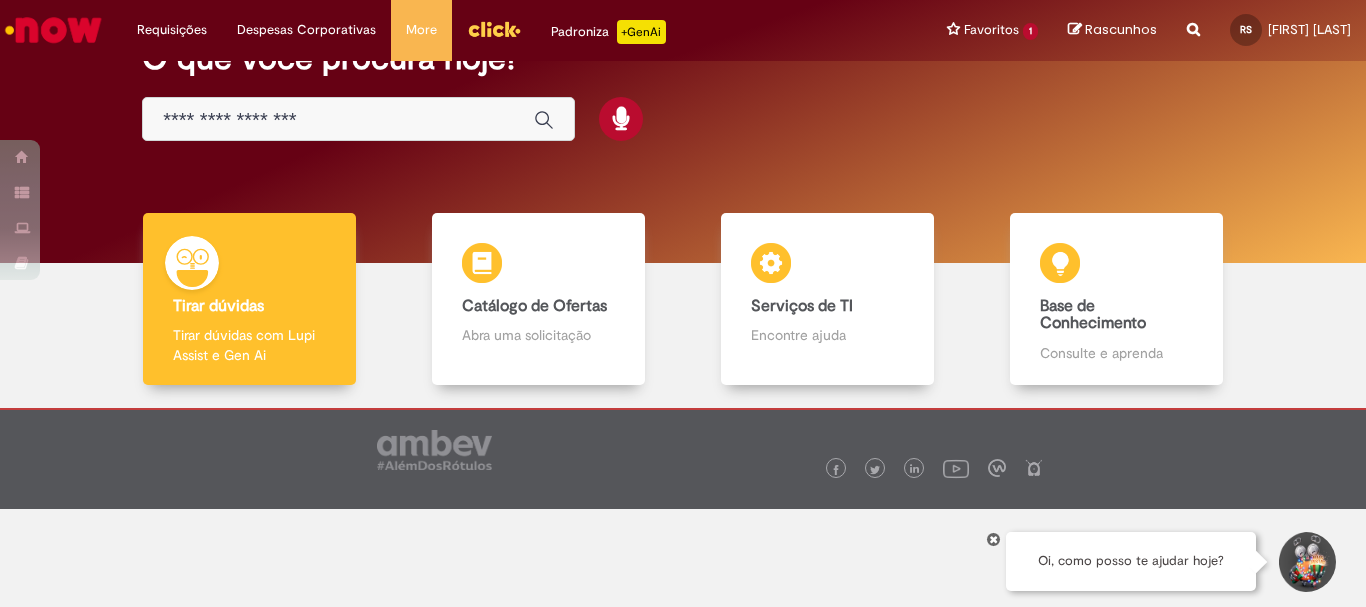 scroll, scrollTop: 0, scrollLeft: 0, axis: both 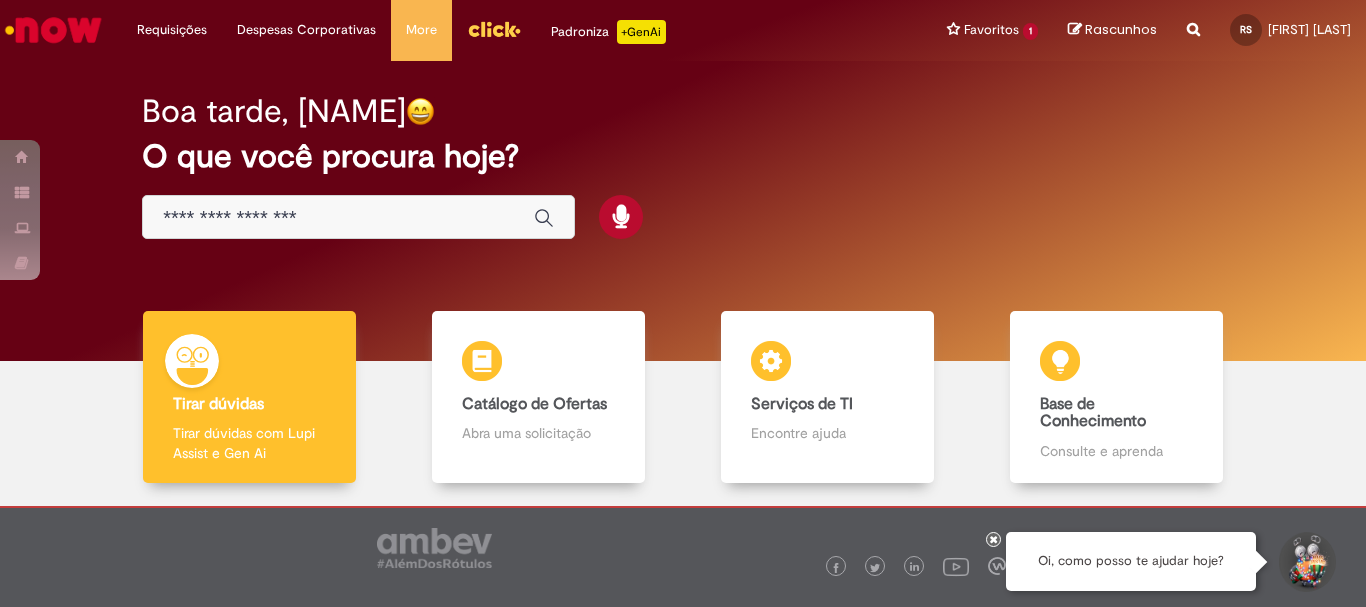 click at bounding box center [358, 217] 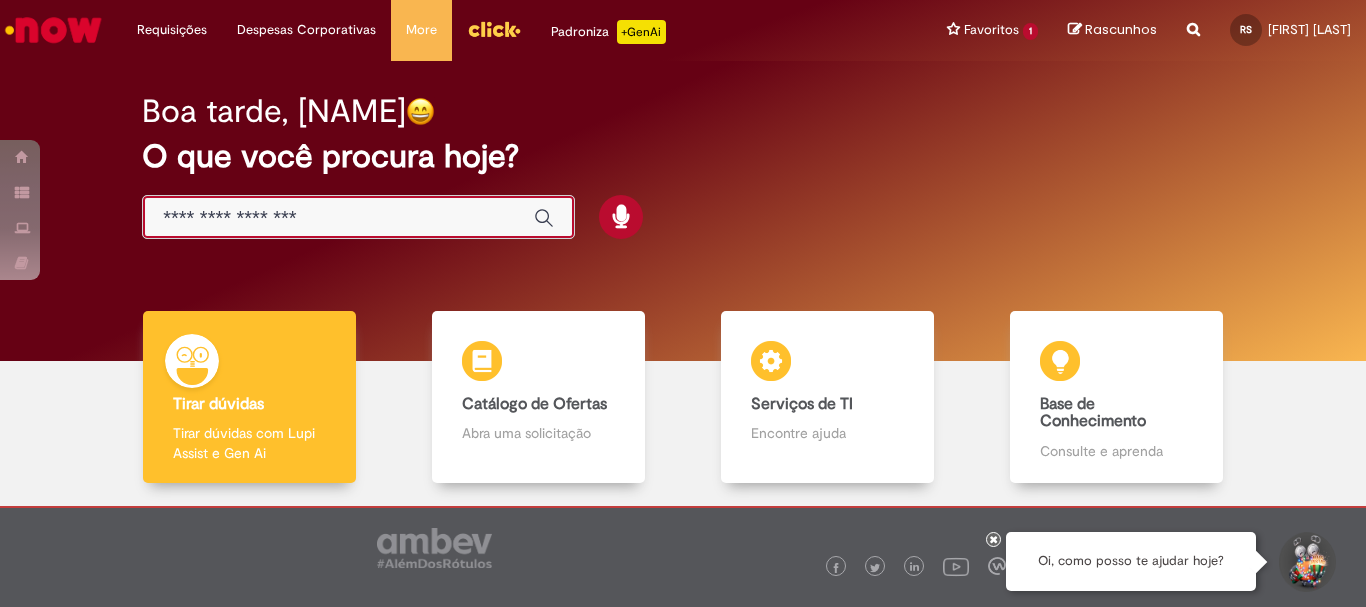click at bounding box center [338, 218] 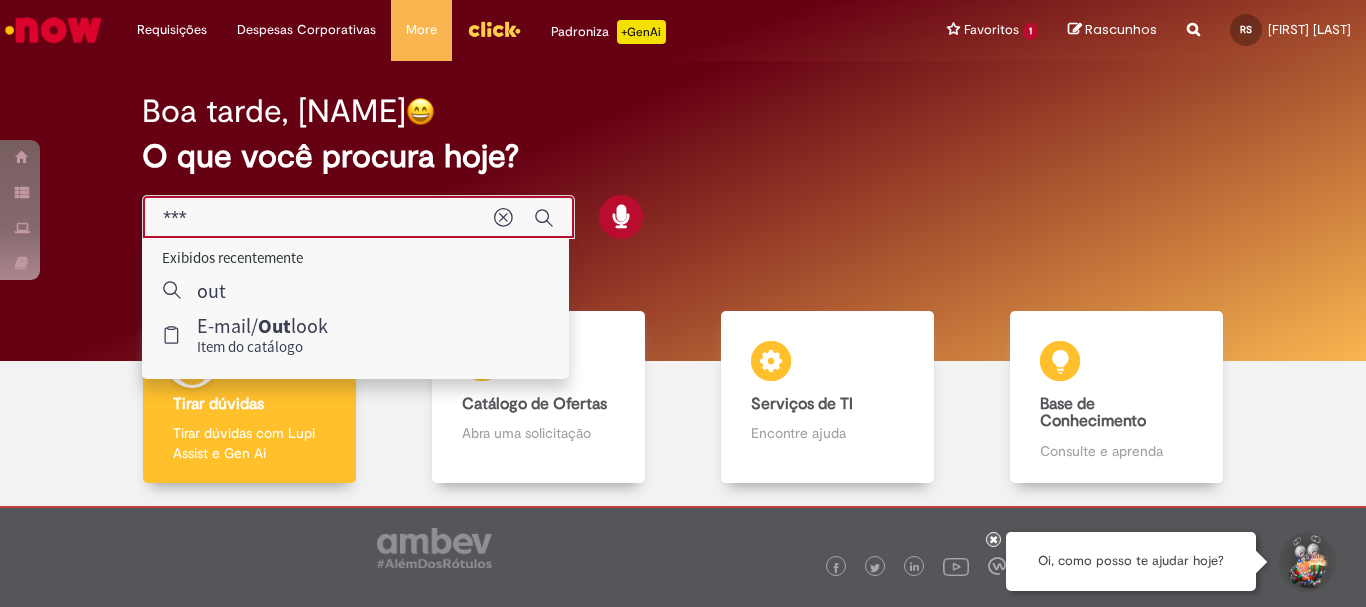 type on "****" 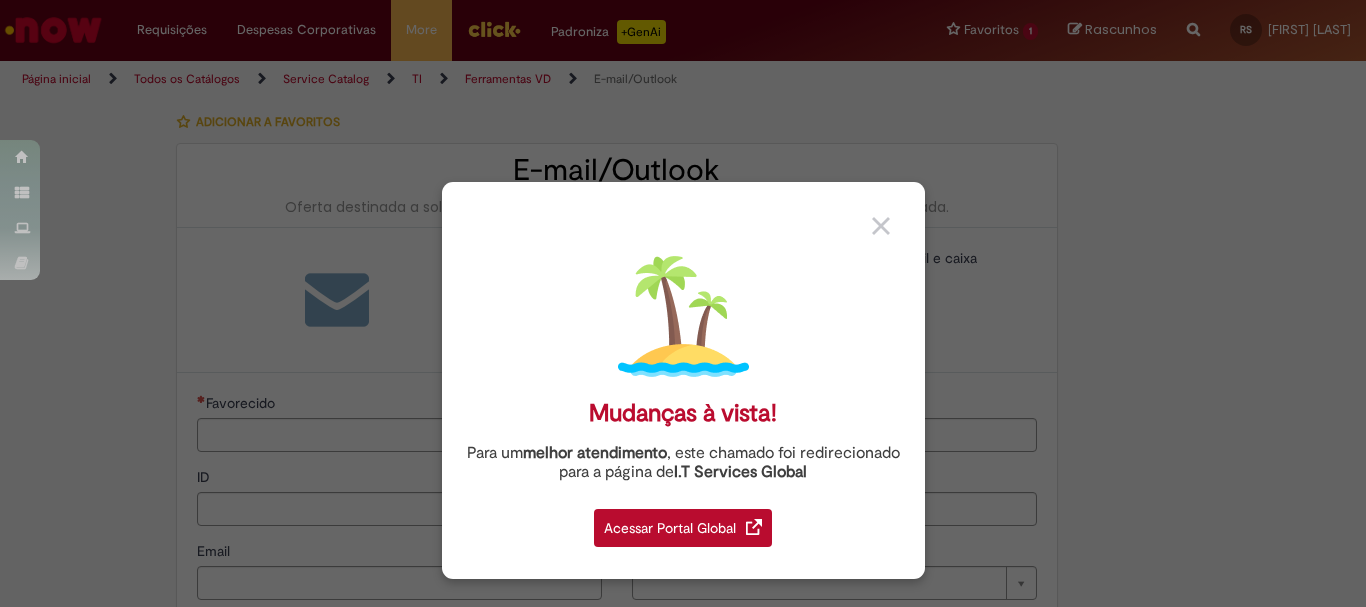 type on "********" 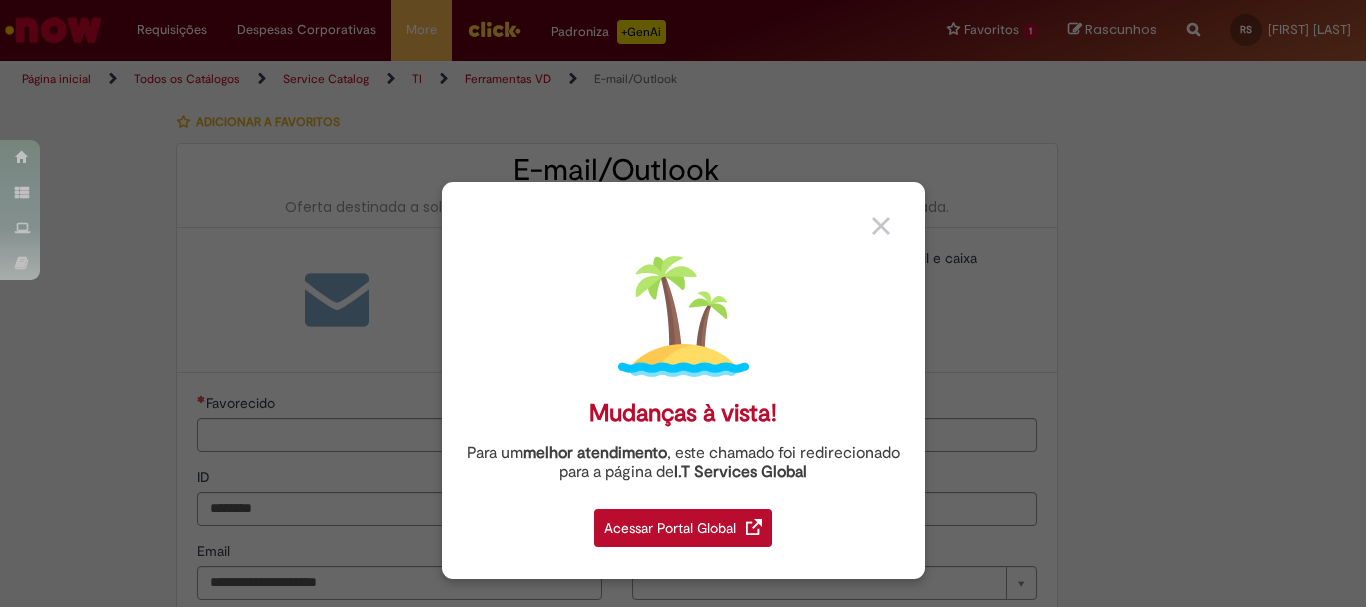type on "**********" 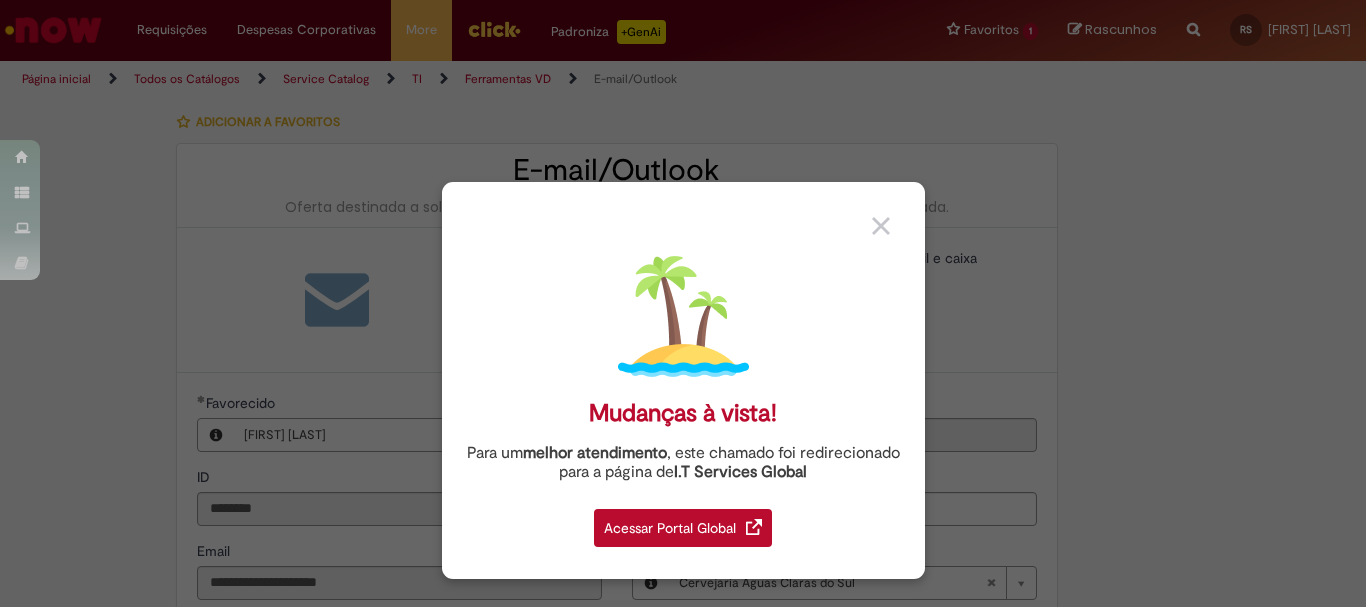 click at bounding box center [881, 226] 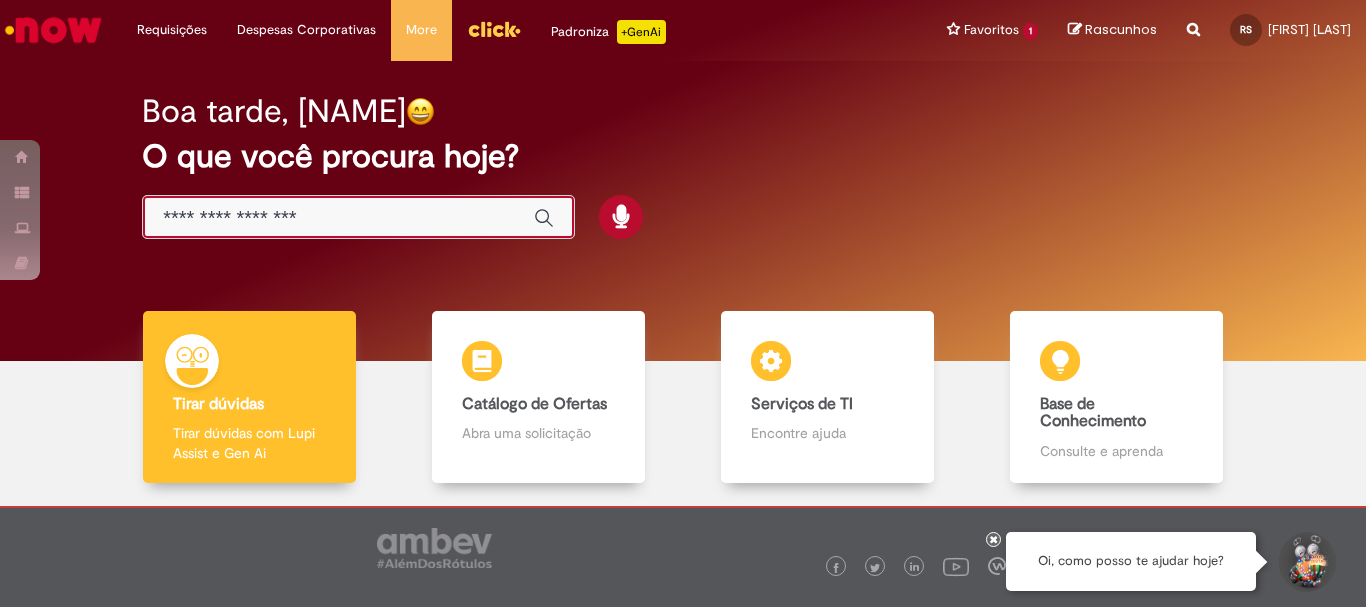 click at bounding box center (338, 218) 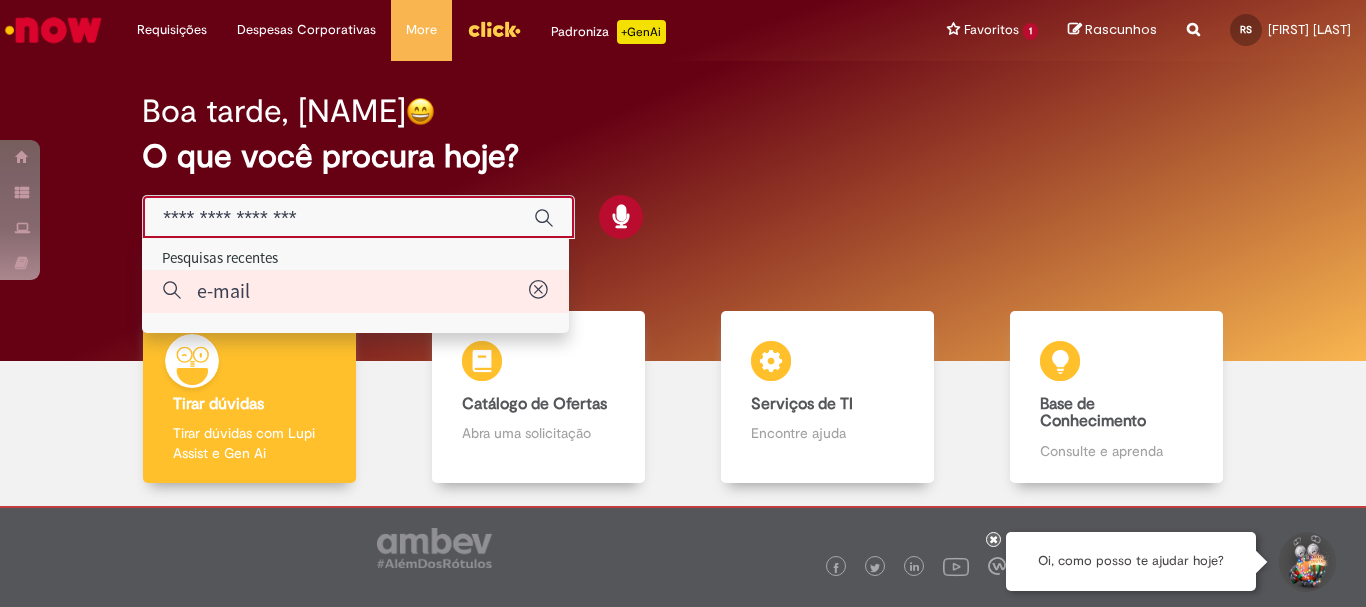 type on "******" 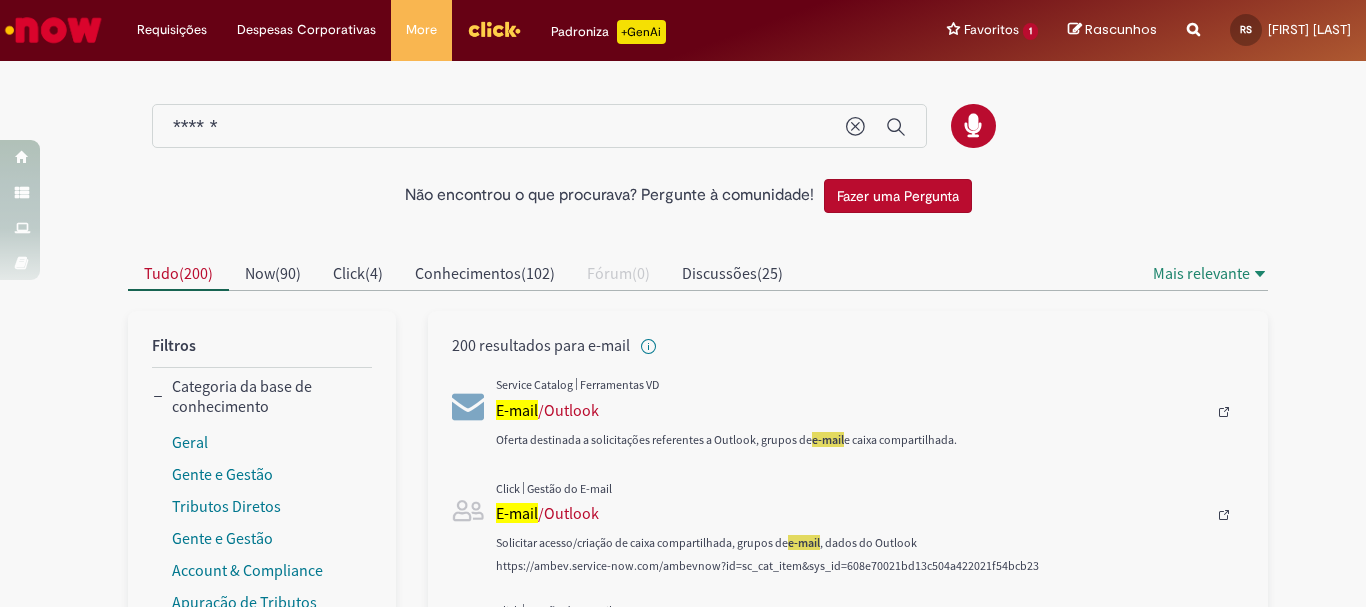 scroll, scrollTop: 100, scrollLeft: 0, axis: vertical 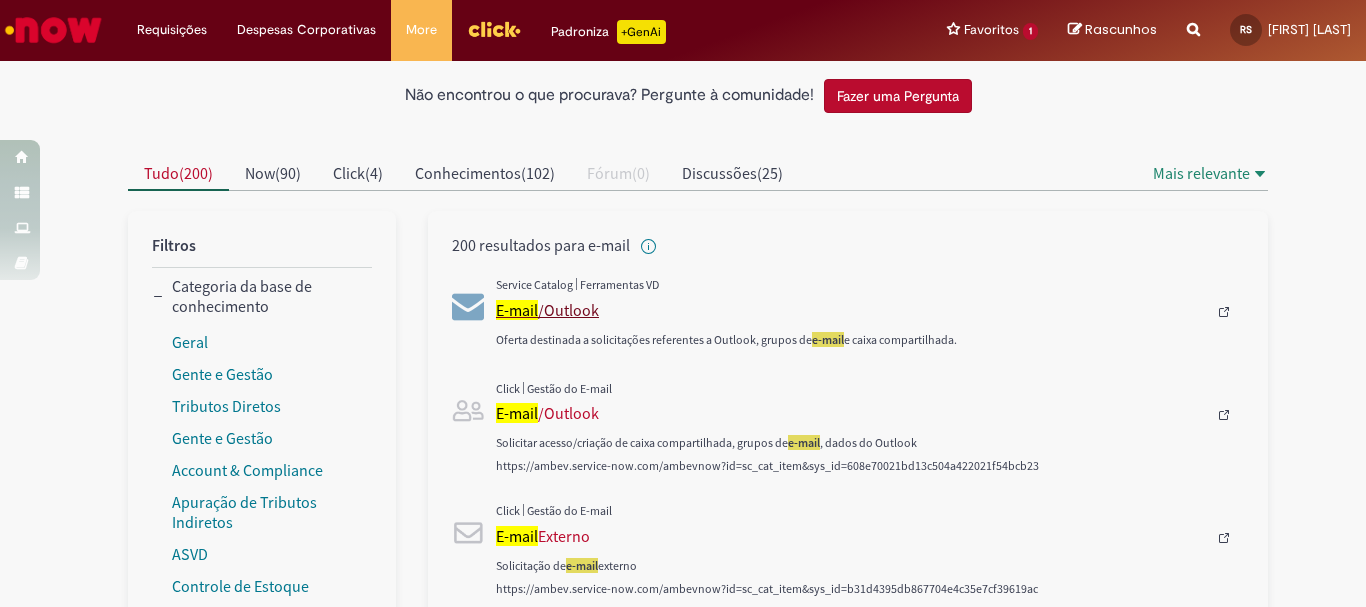 click on "E-mail /Outlook" at bounding box center (851, 310) 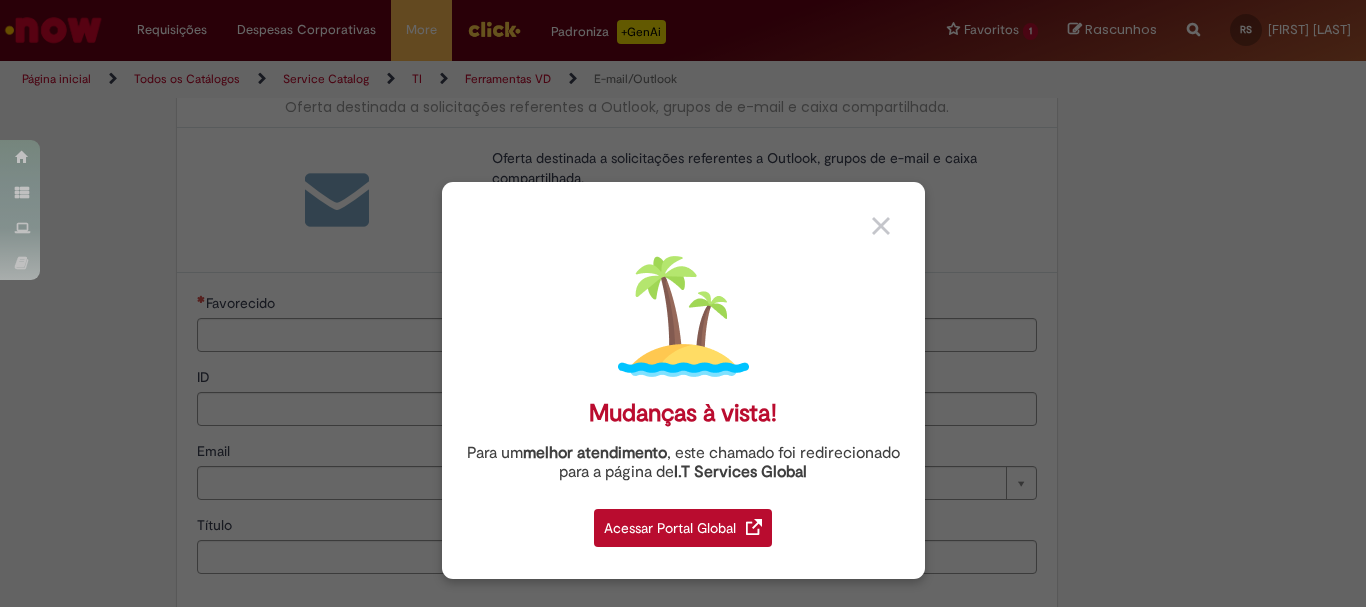 type on "********" 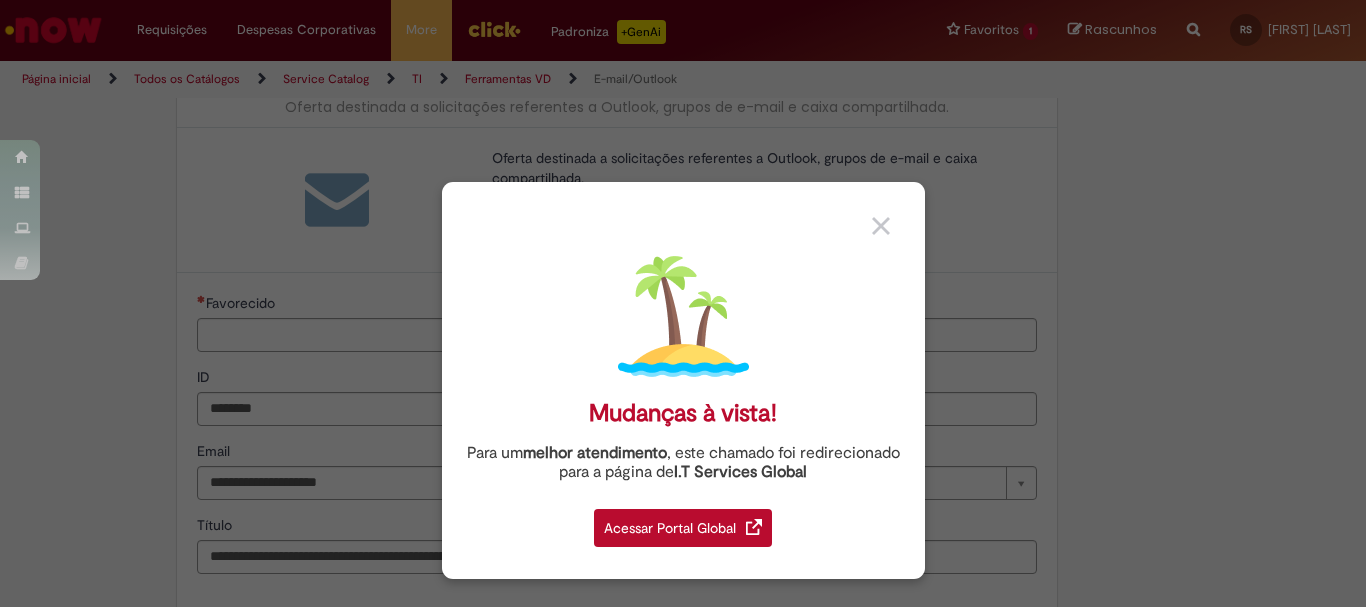 scroll, scrollTop: 0, scrollLeft: 0, axis: both 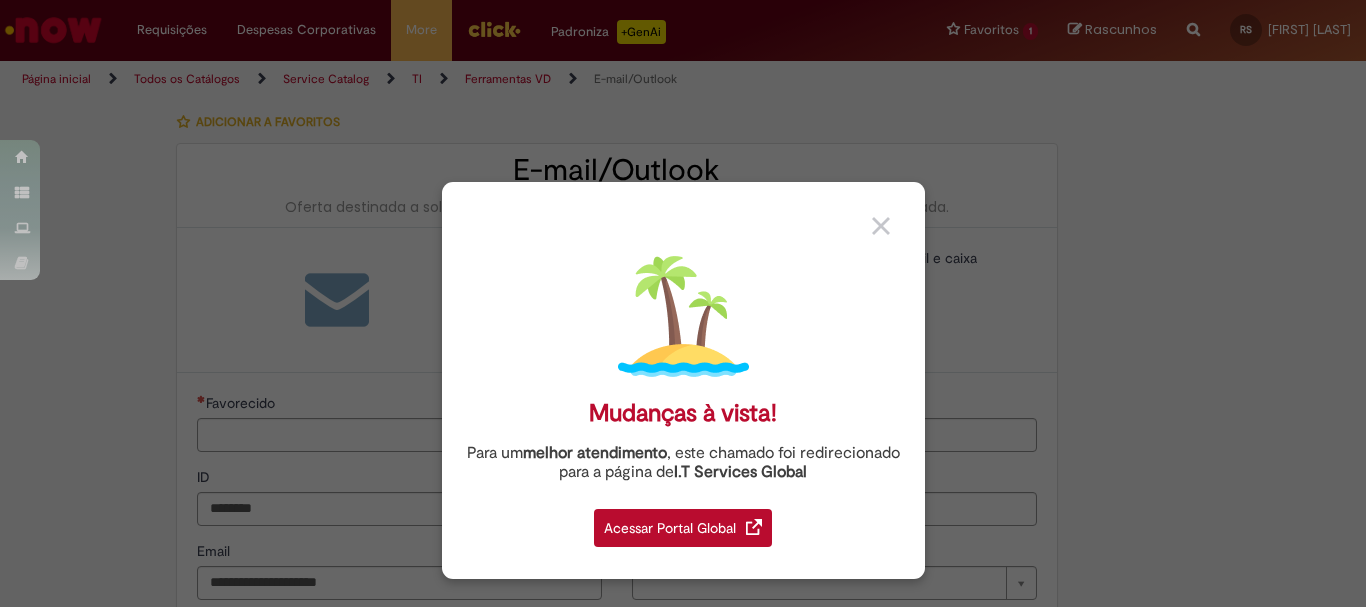 type on "**********" 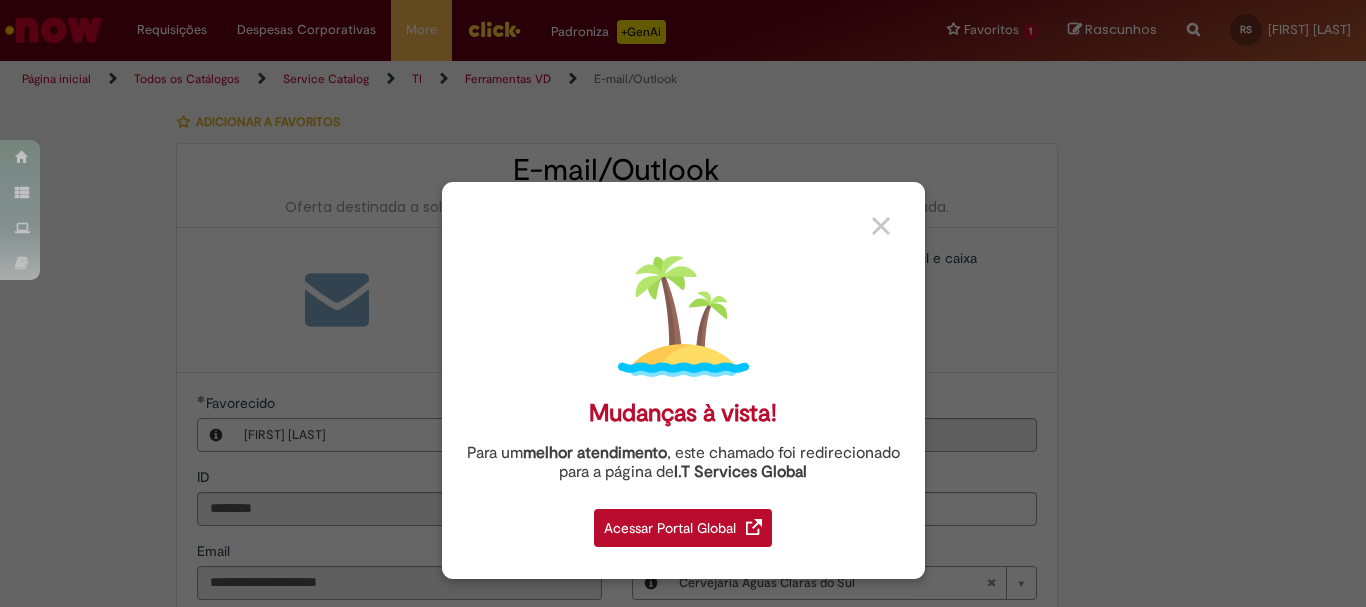 type on "**********" 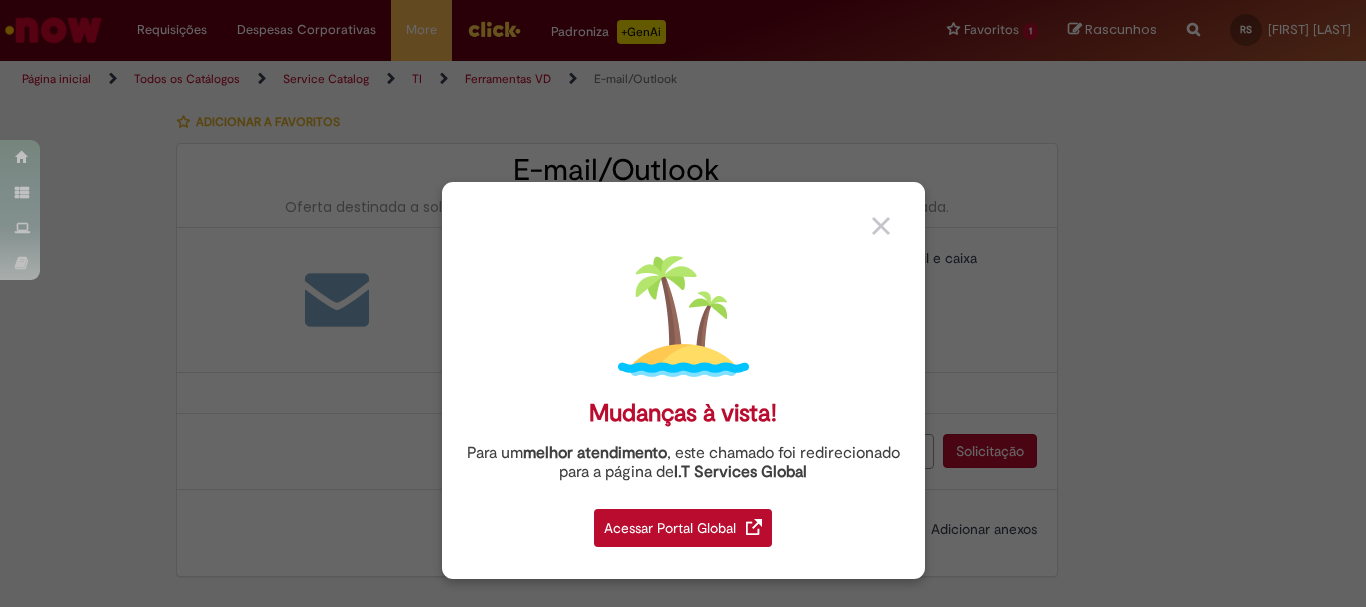 scroll, scrollTop: 0, scrollLeft: 0, axis: both 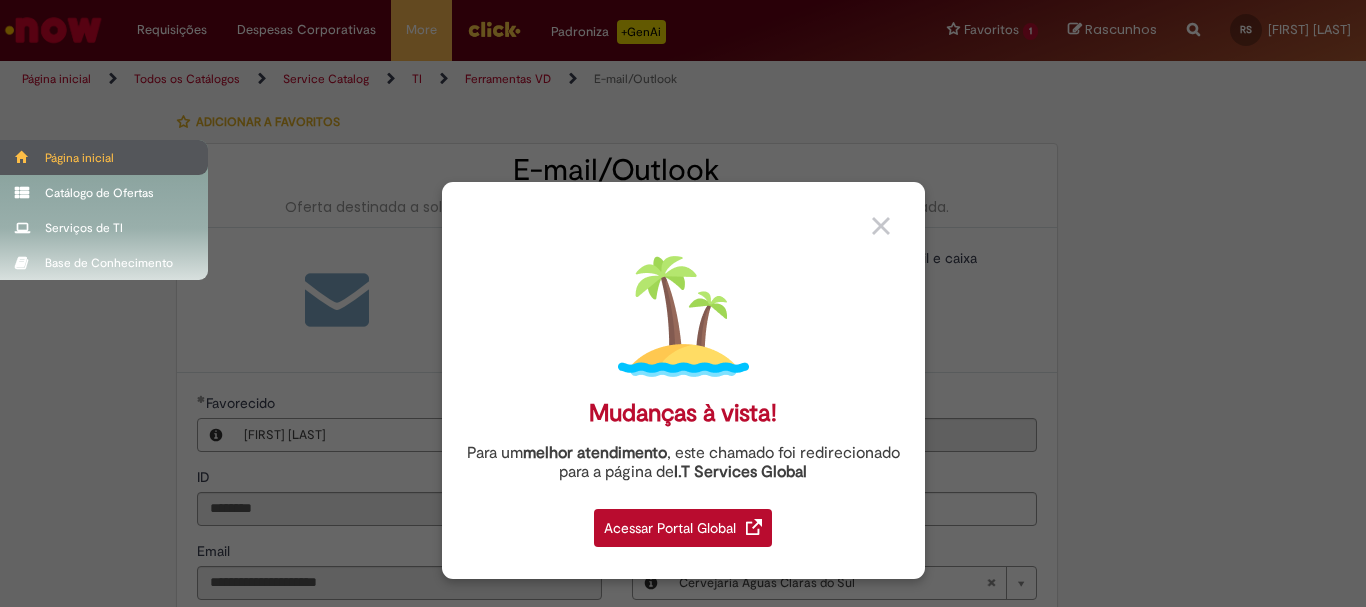 click on "Página inicial" at bounding box center [104, 157] 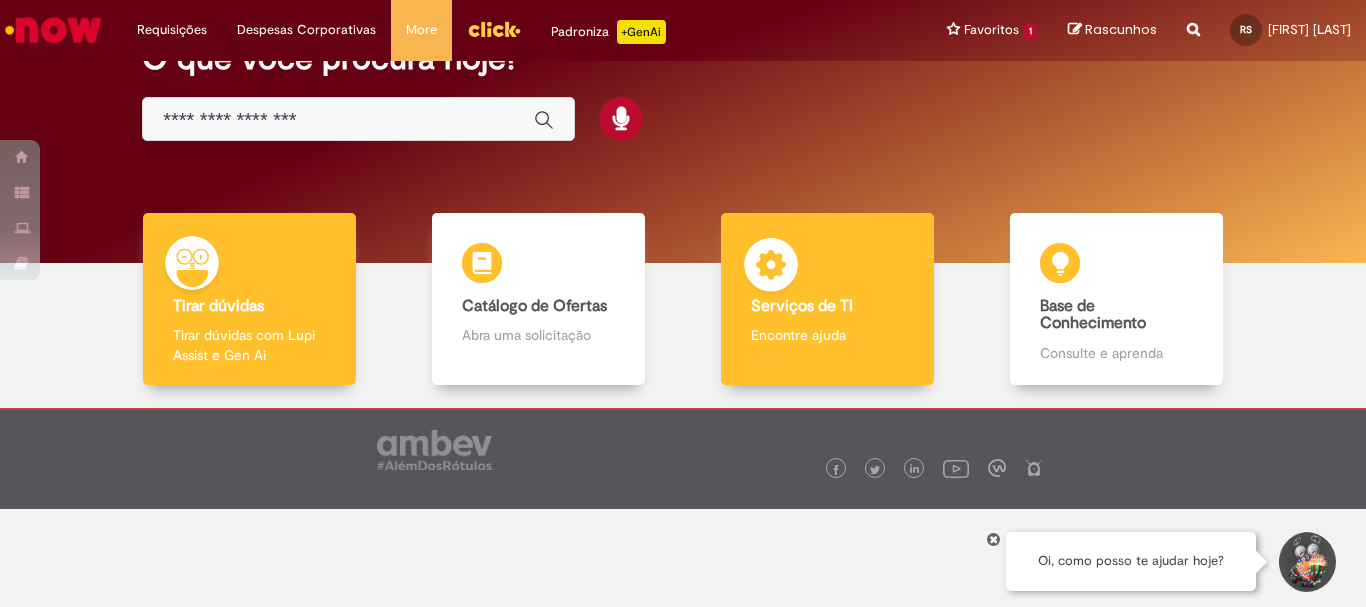 scroll, scrollTop: 0, scrollLeft: 0, axis: both 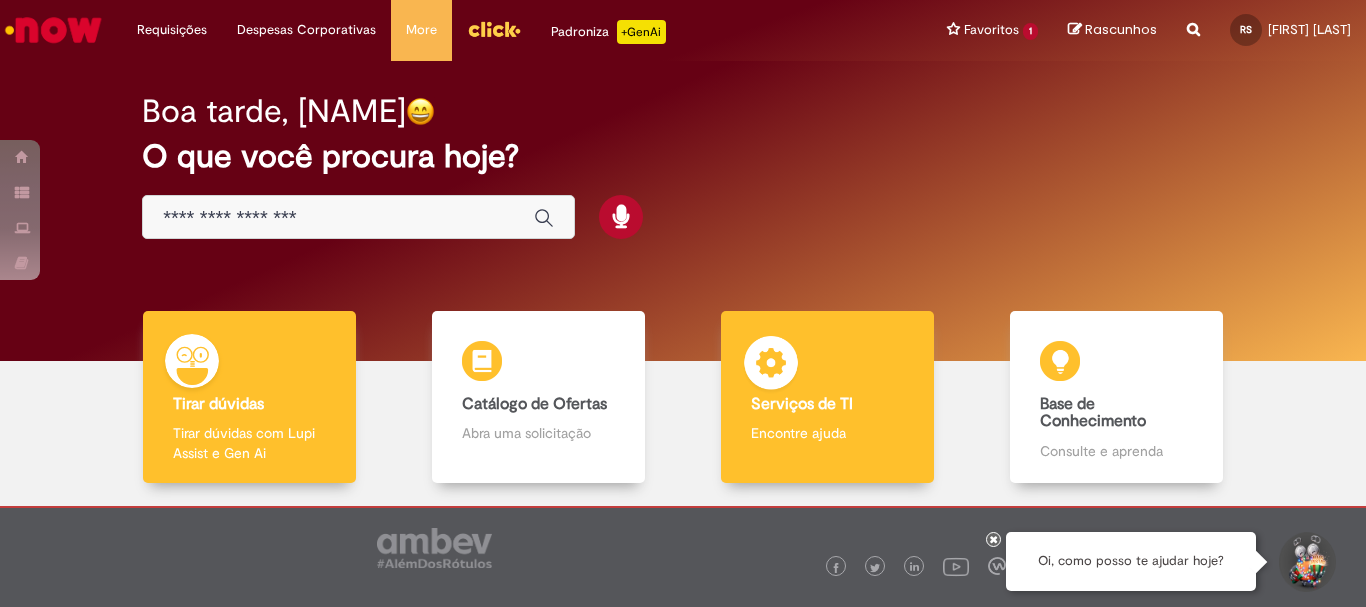 click on "Serviços de TI" at bounding box center (802, 404) 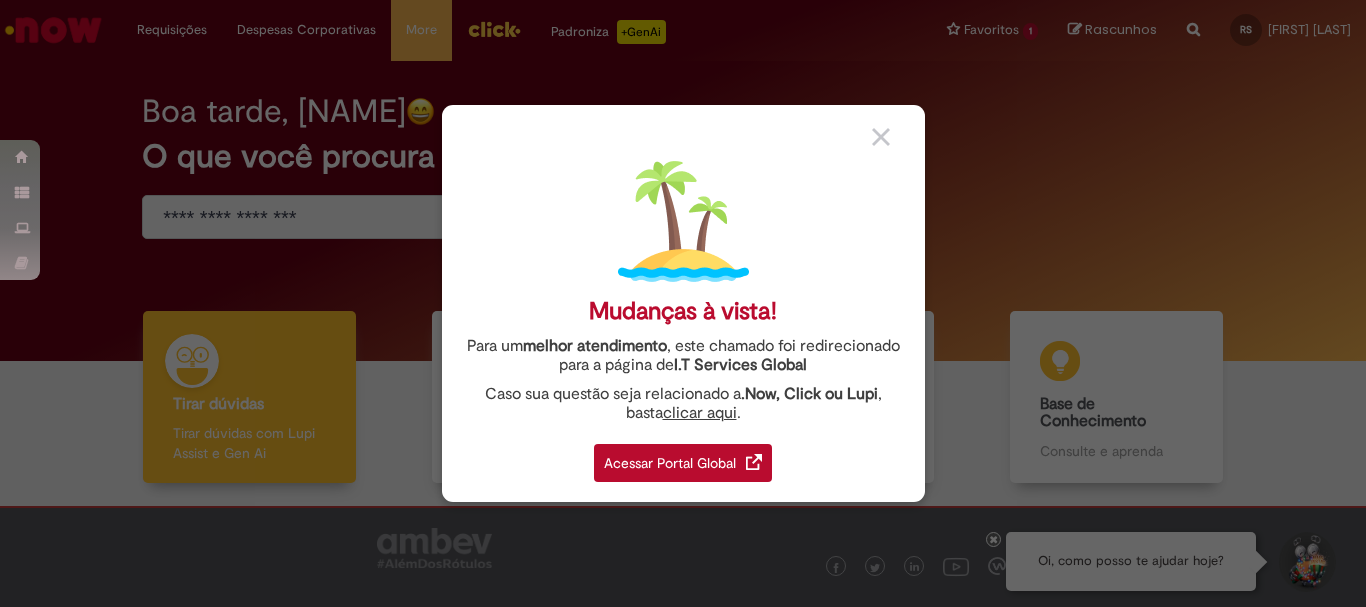 click on "Acessar Portal Global" at bounding box center (683, 463) 